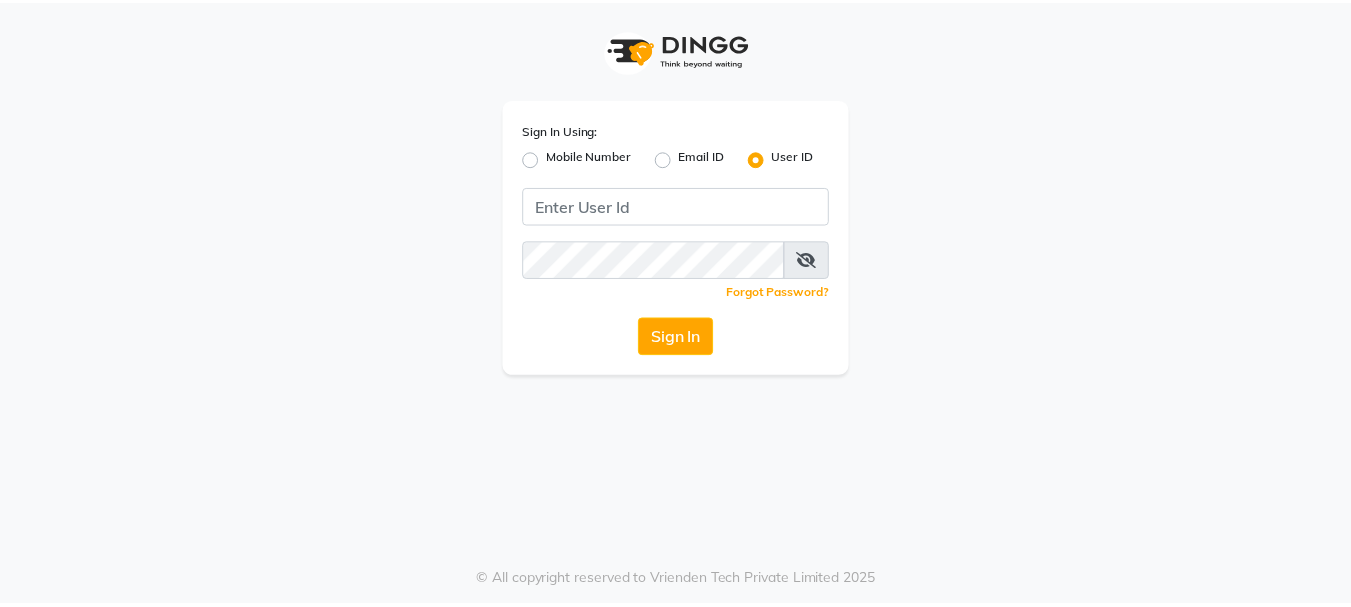 scroll, scrollTop: 0, scrollLeft: 0, axis: both 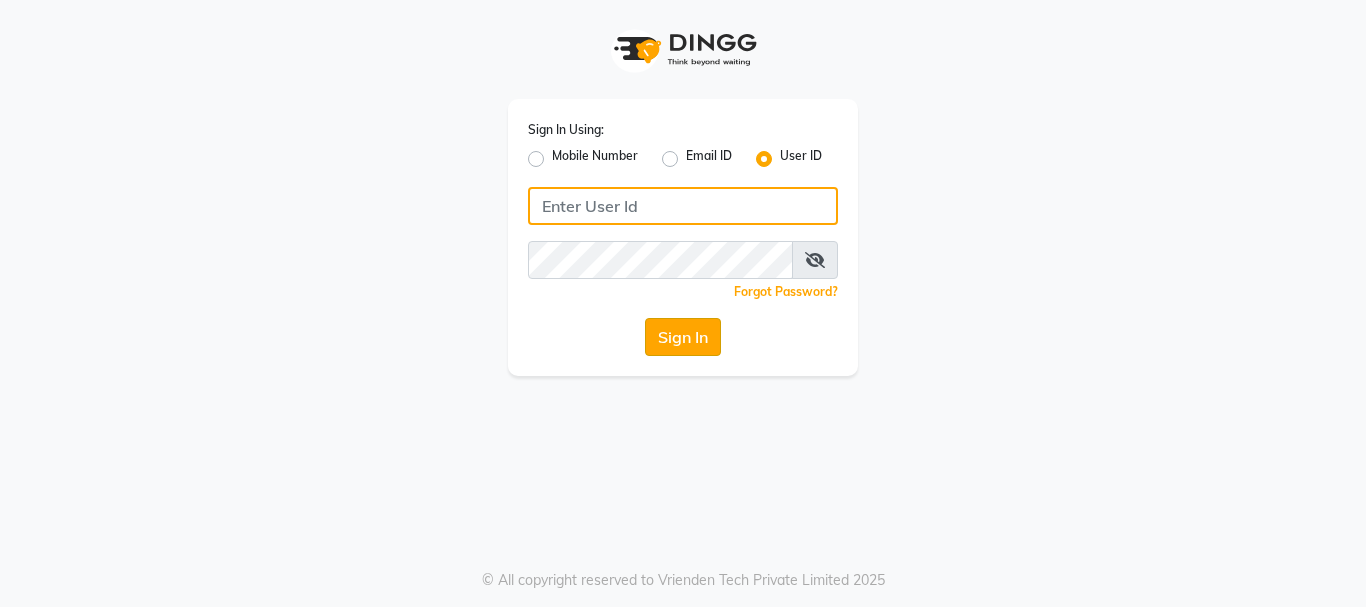 type on "Hairhood" 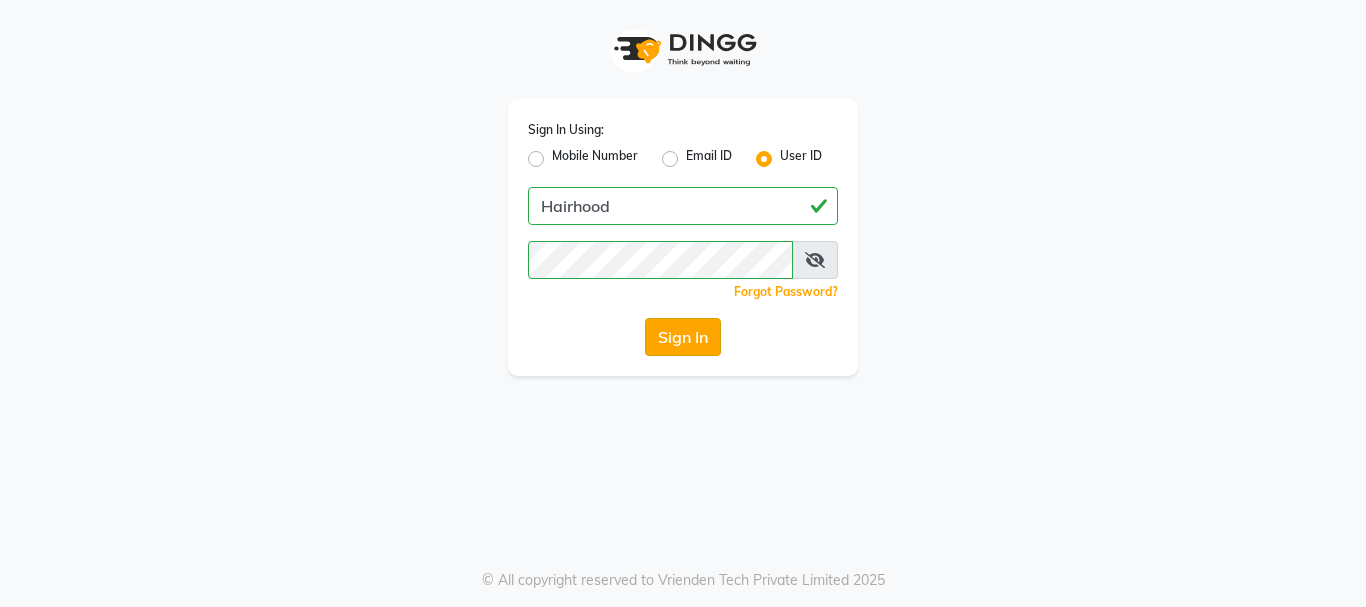 click on "Sign In" 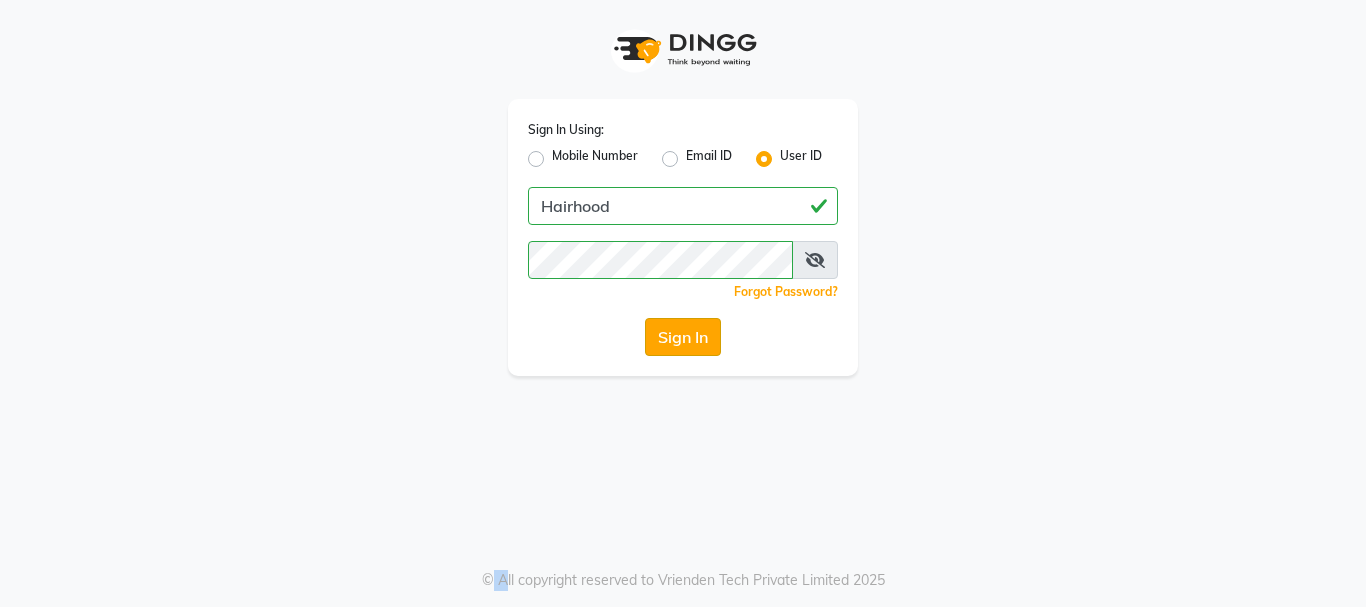 click on "Sign In" 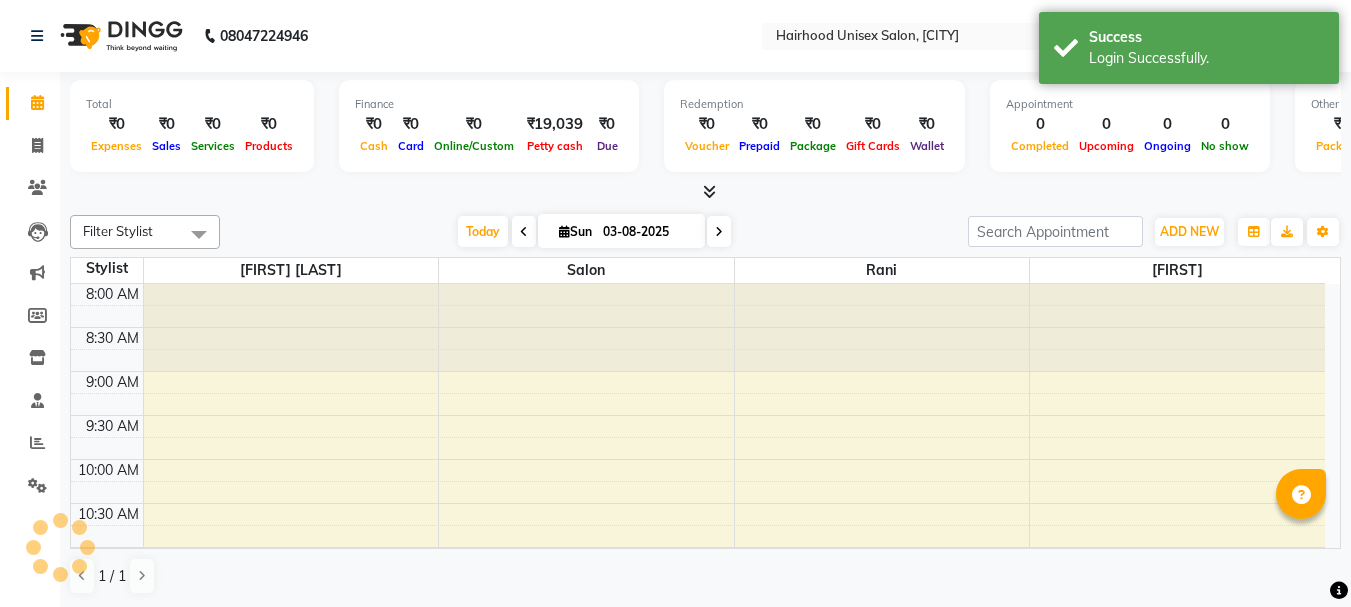 scroll, scrollTop: 0, scrollLeft: 0, axis: both 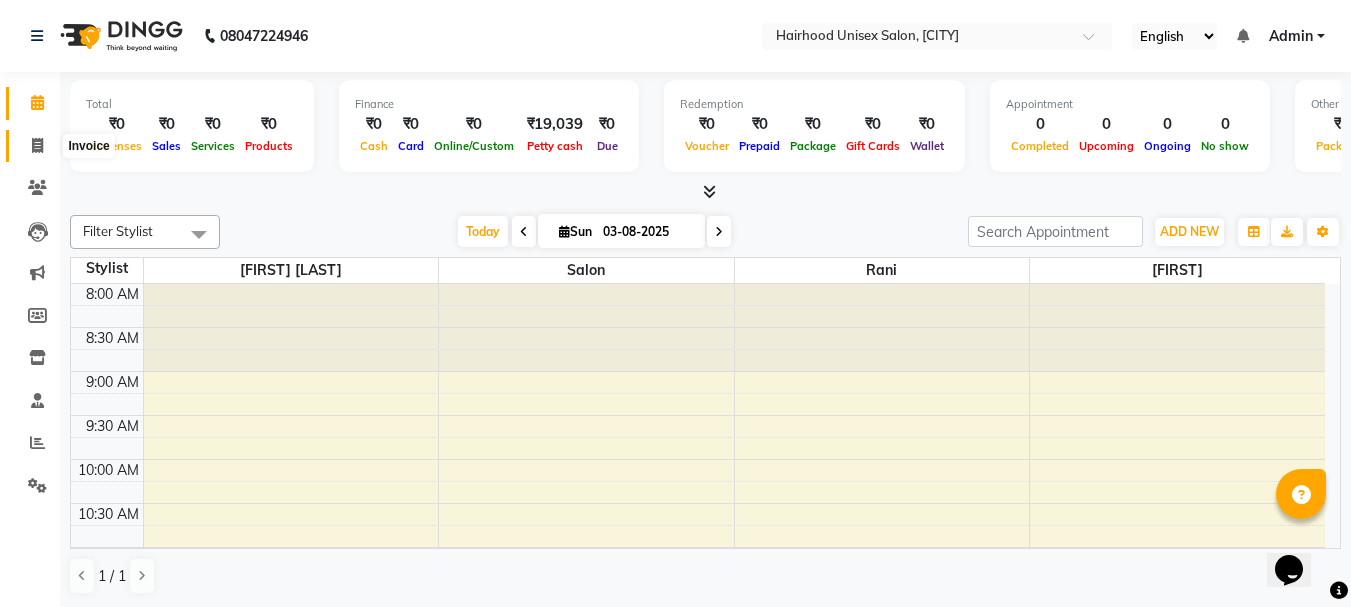 click 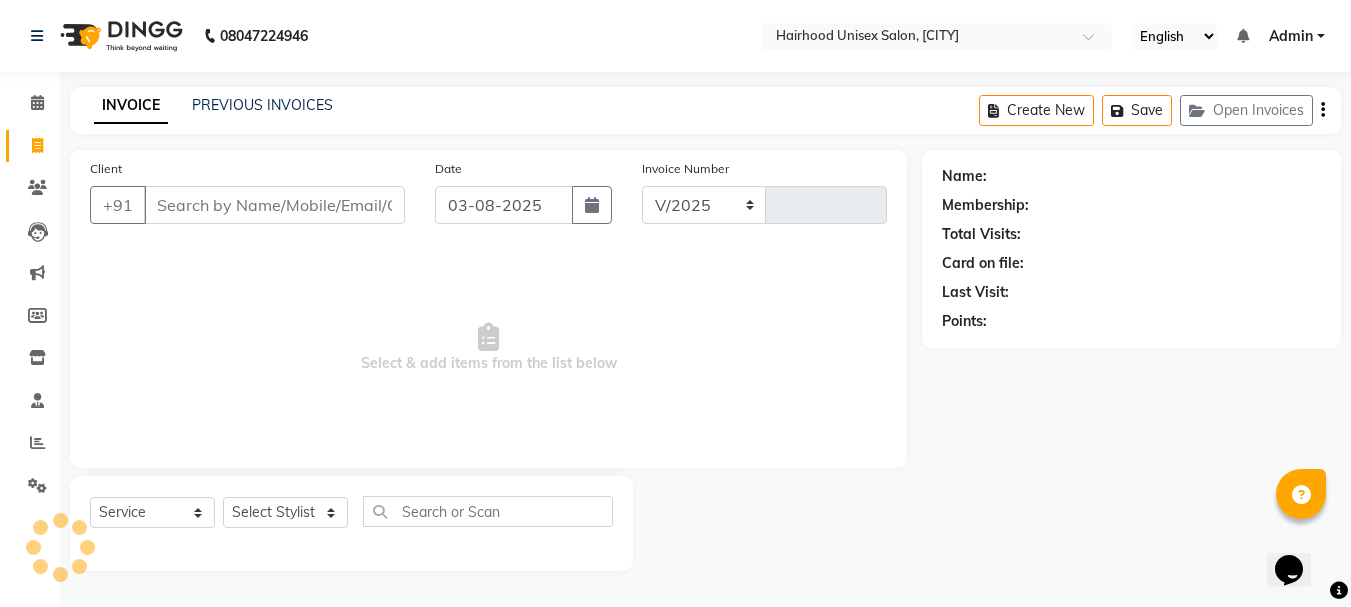 select on "754" 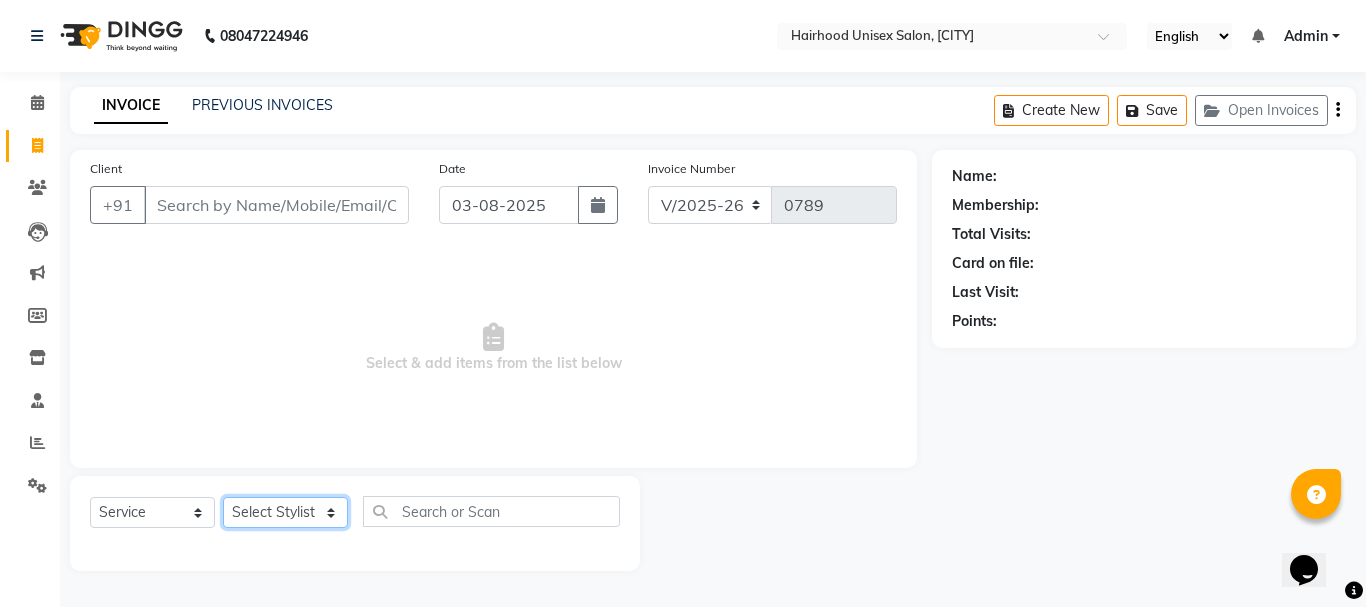 click on "Select Stylist [FIRST] [LAST] [FIRST] Salon" 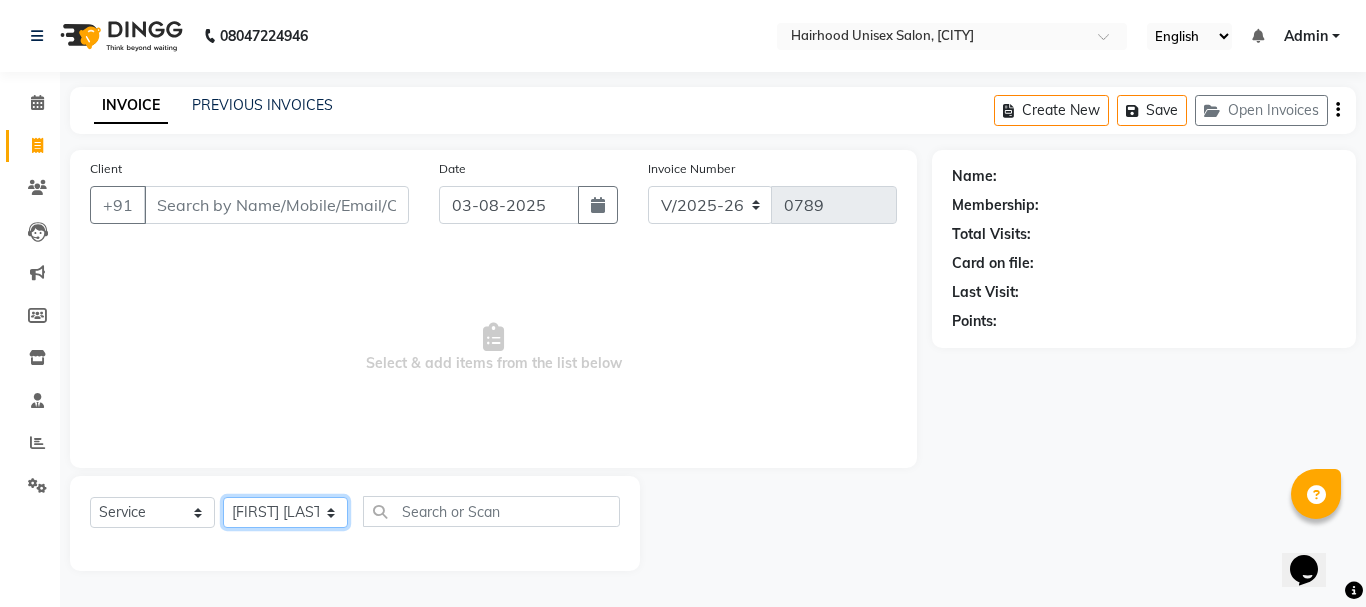 click on "Select Stylist [FIRST] [LAST] [FIRST] Salon" 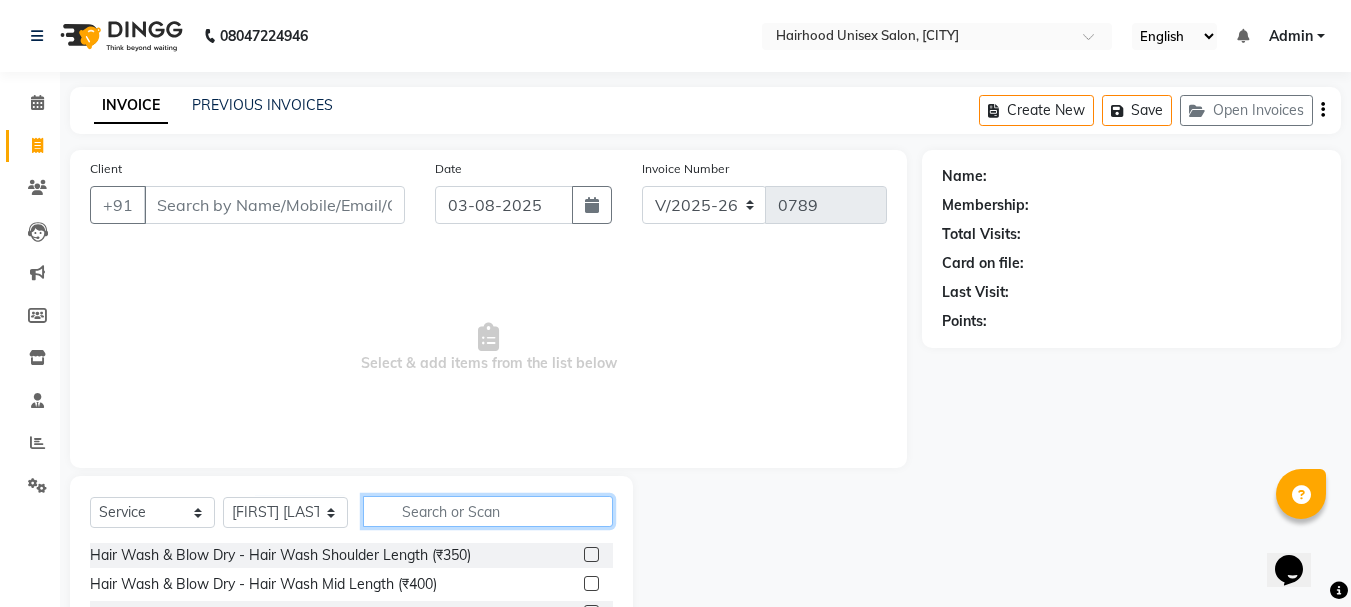click 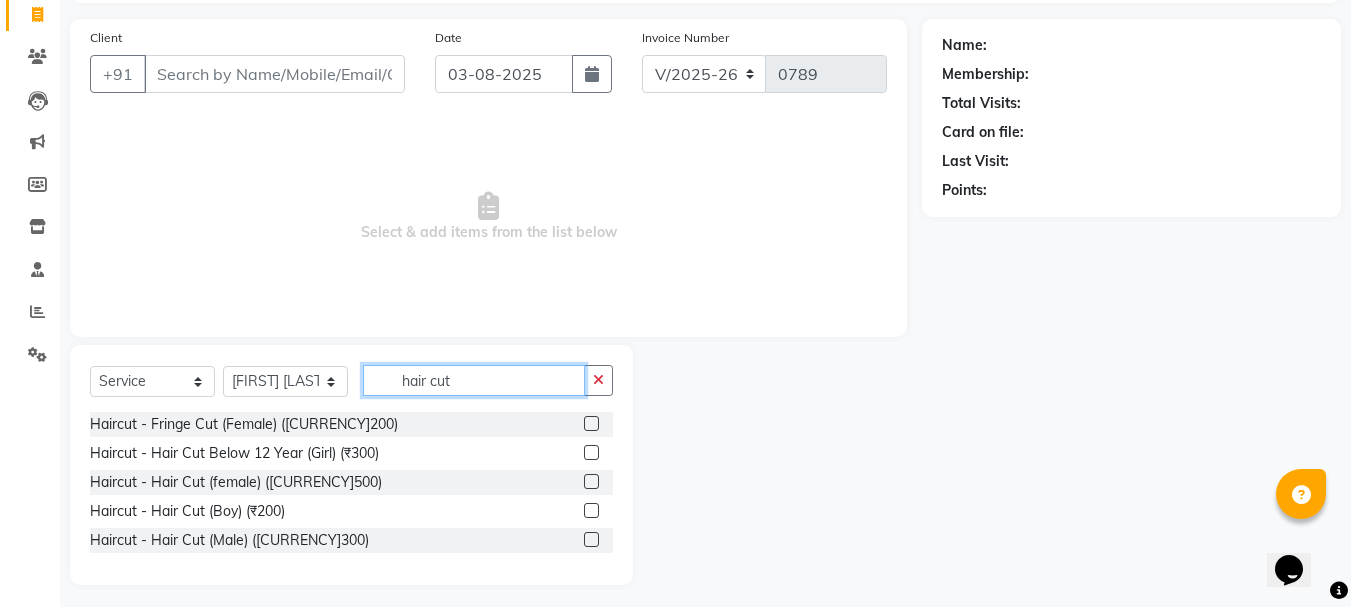 scroll, scrollTop: 139, scrollLeft: 0, axis: vertical 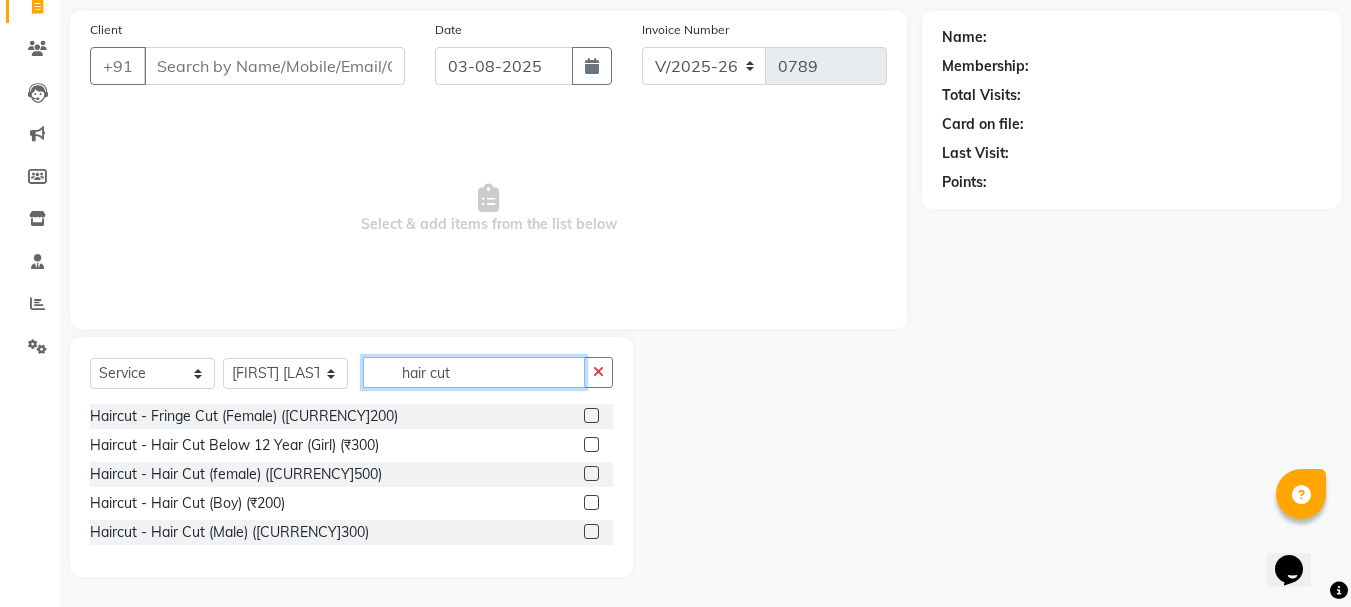 type on "hair cut" 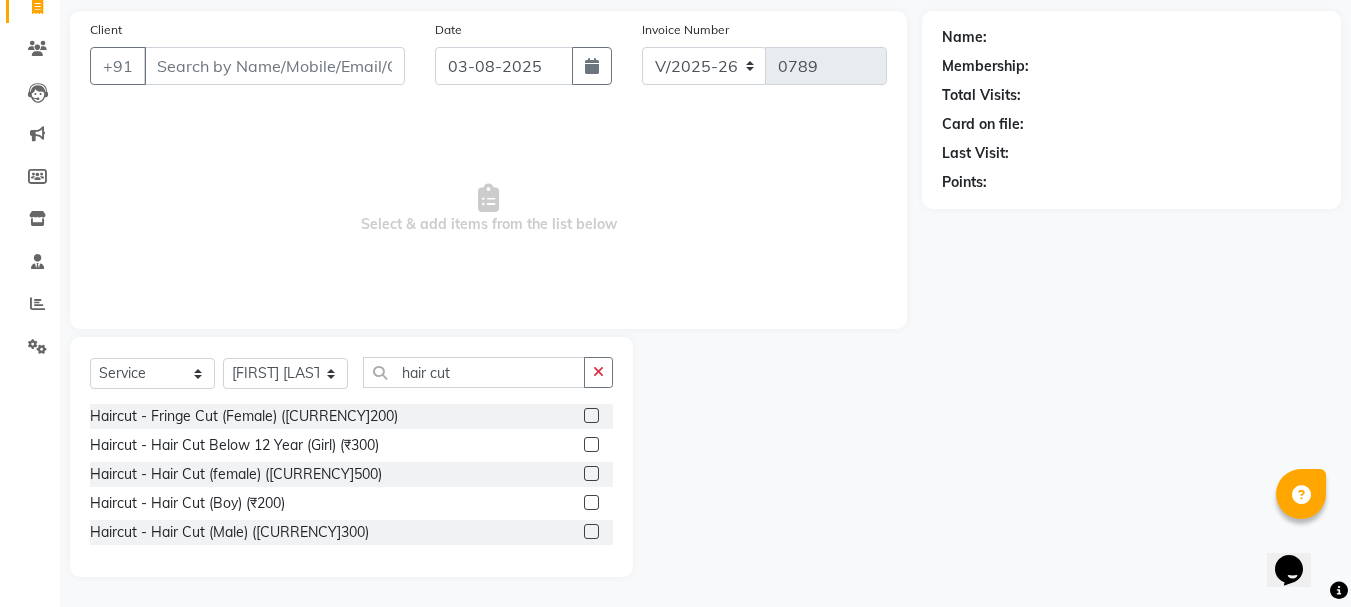 click 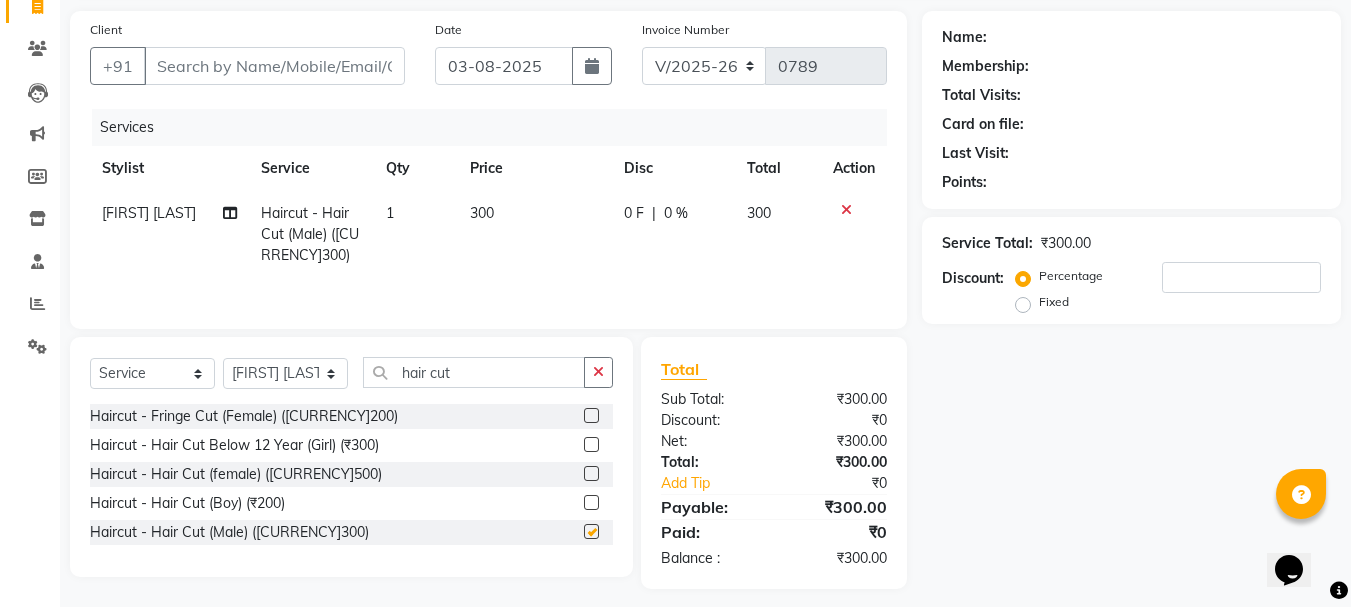 checkbox on "false" 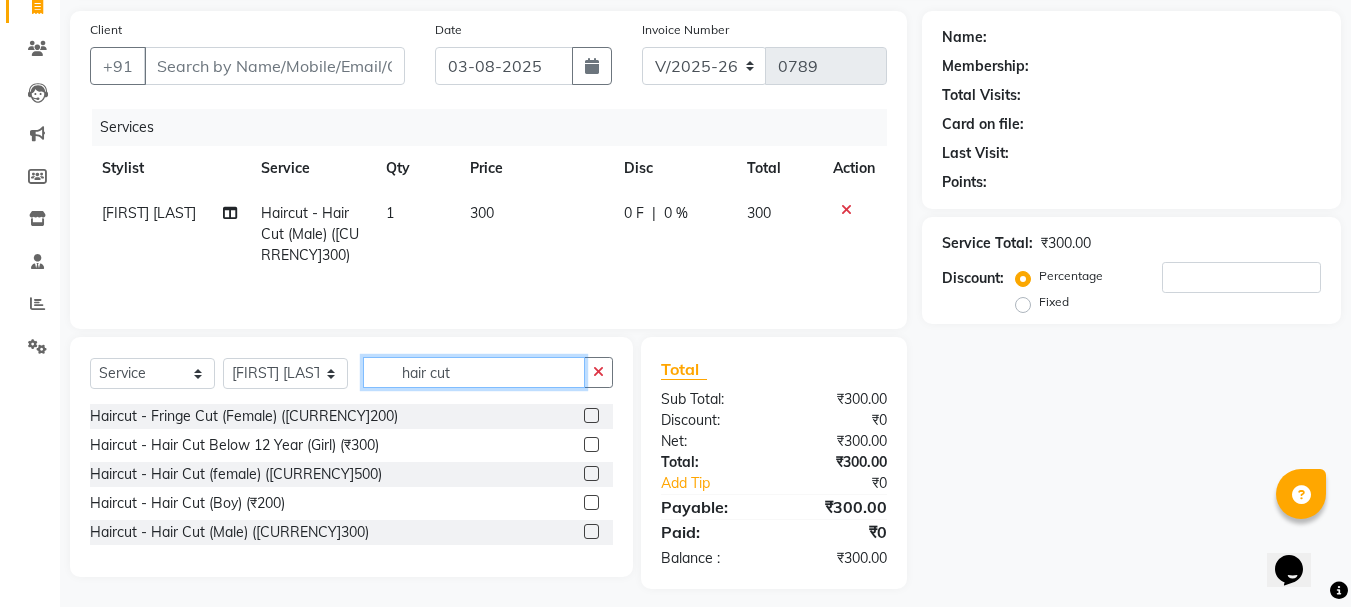 click on "hair cut" 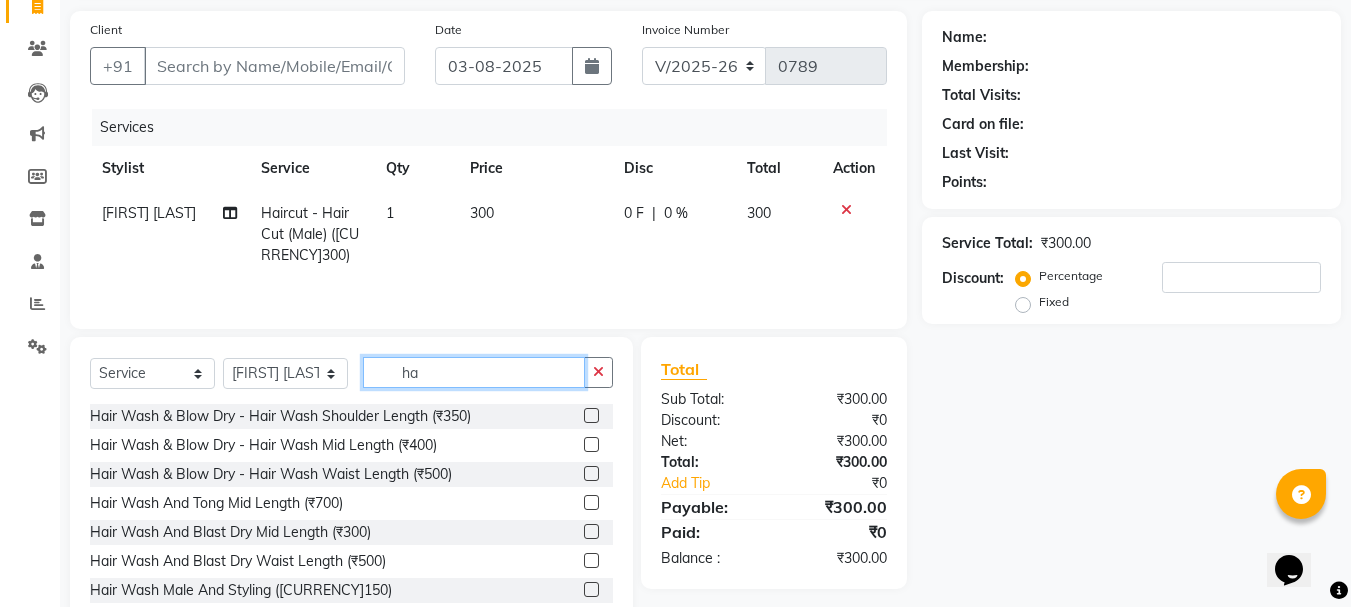 type on "h" 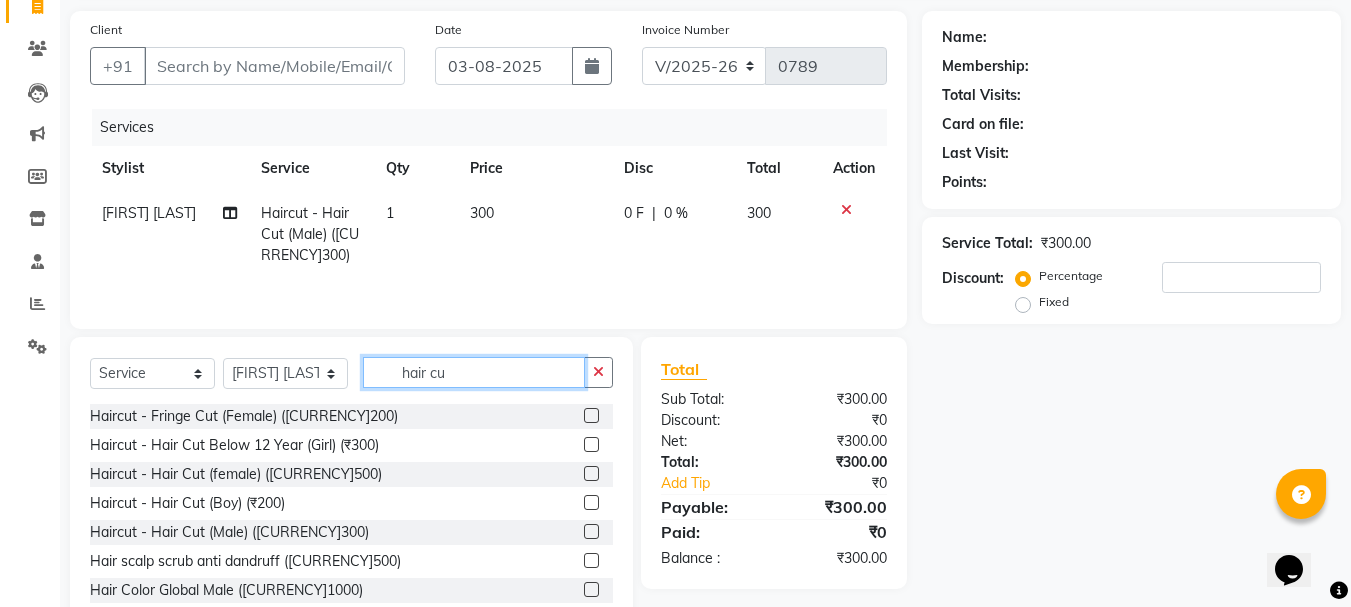 type on "hair cut" 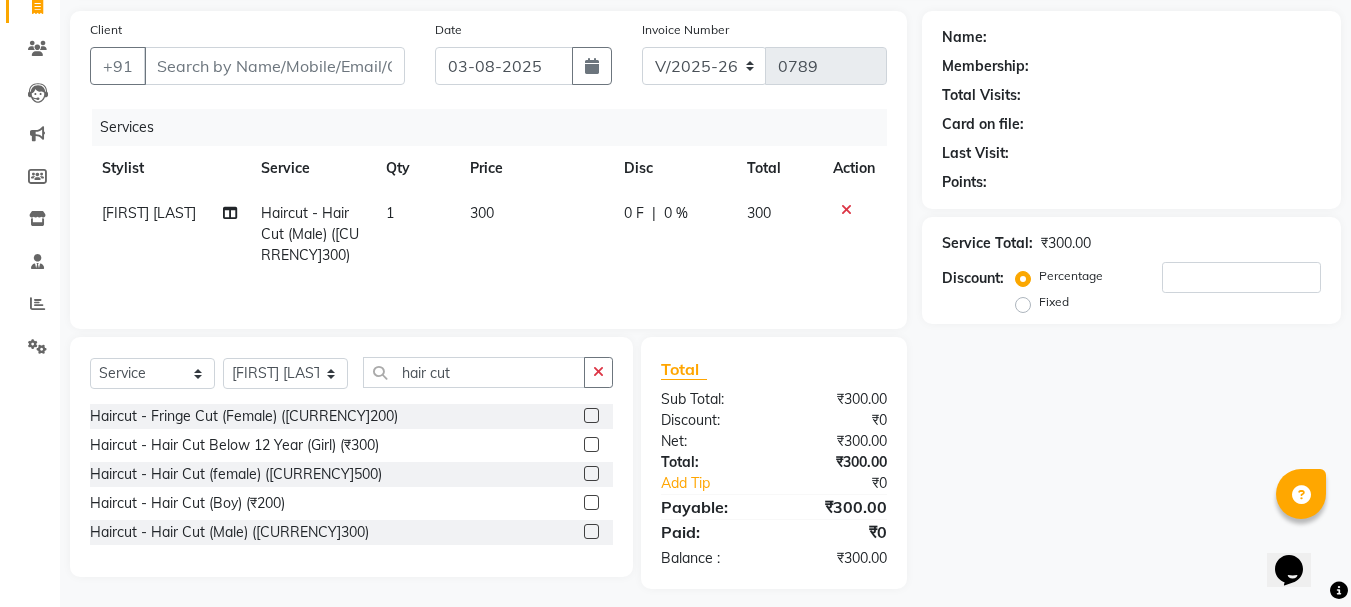 click 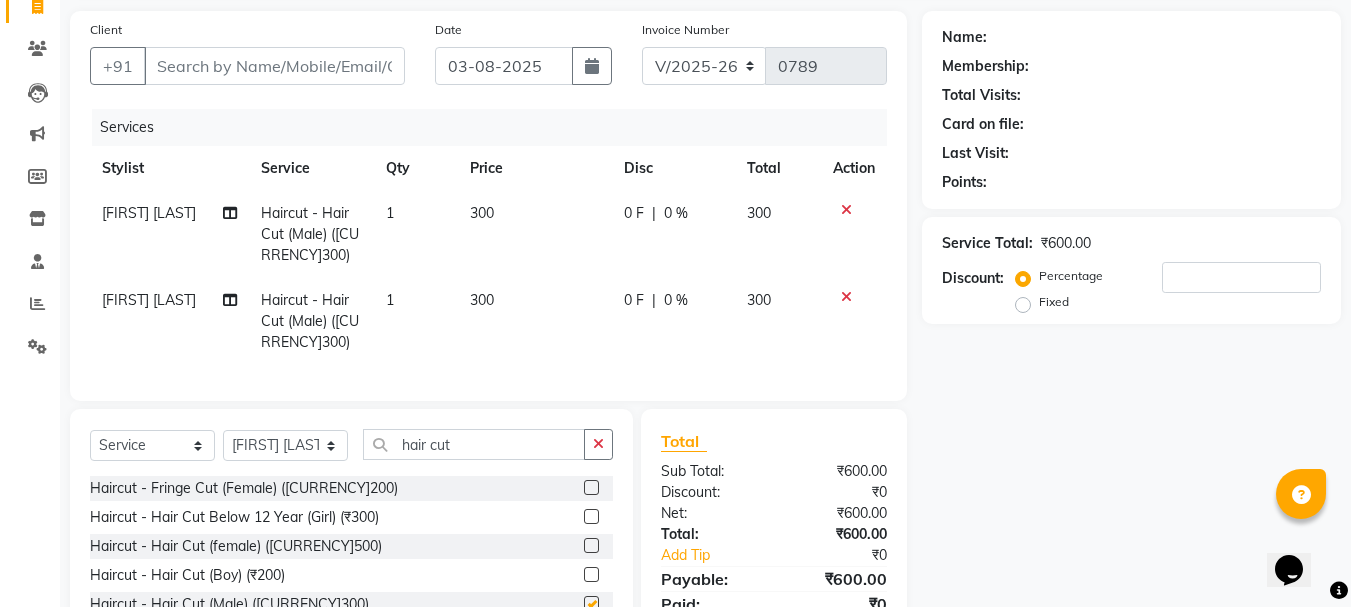 checkbox on "false" 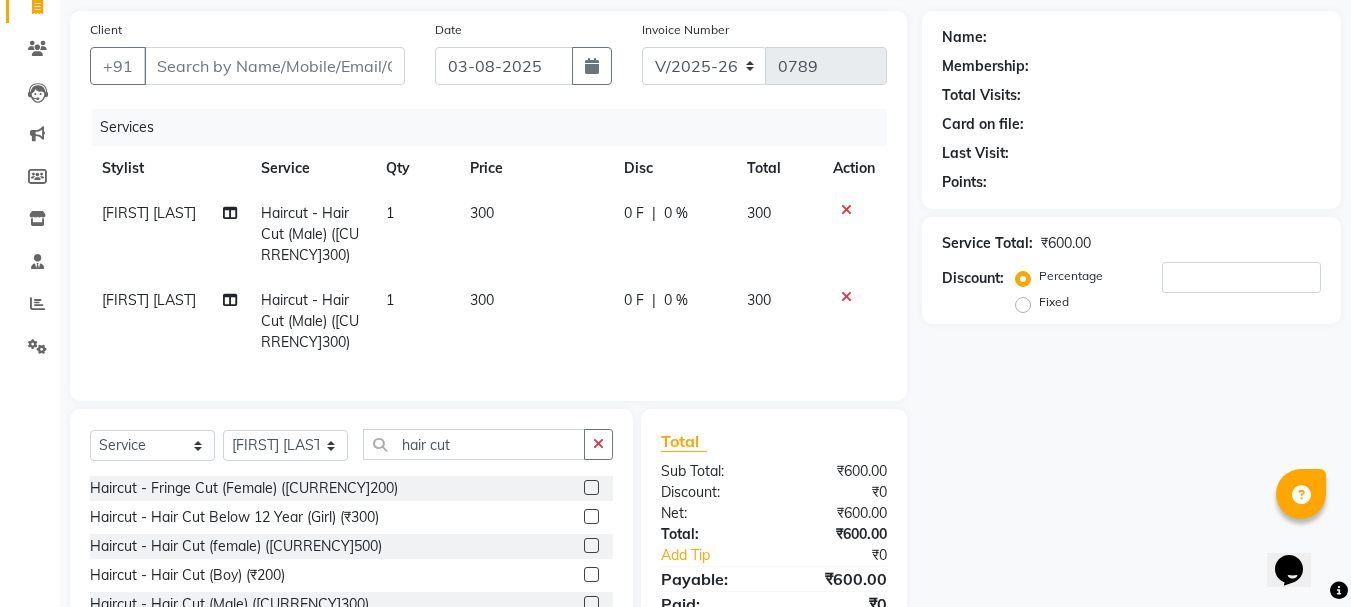 click 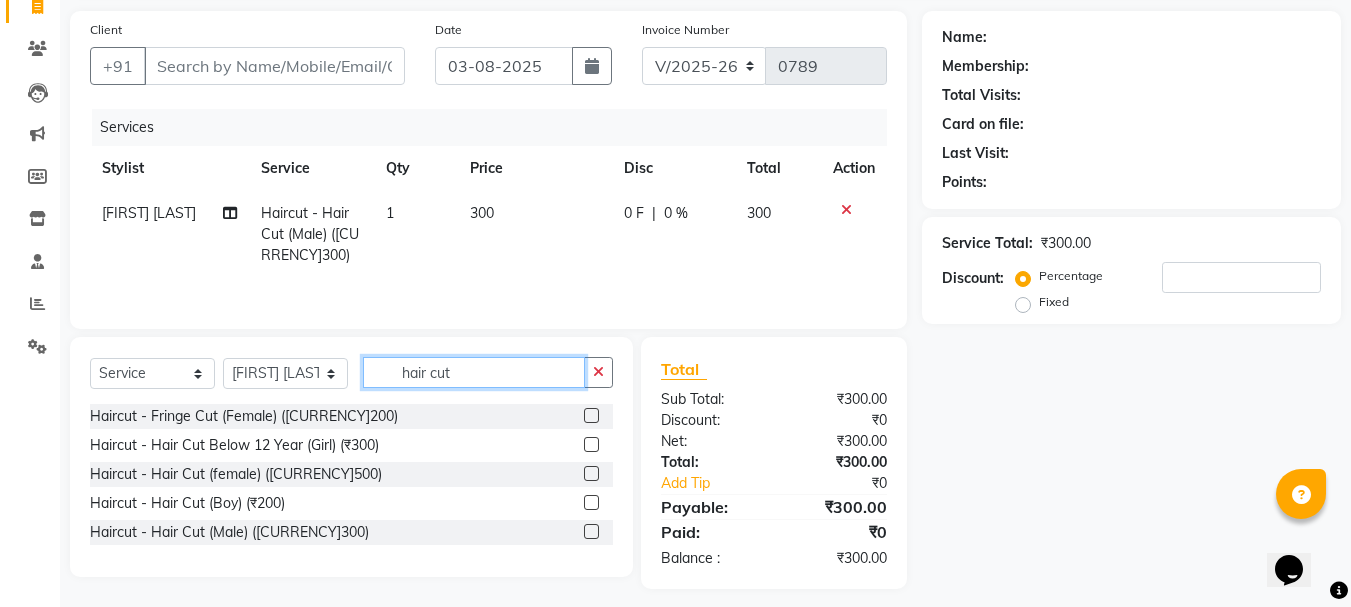 click on "hair cut" 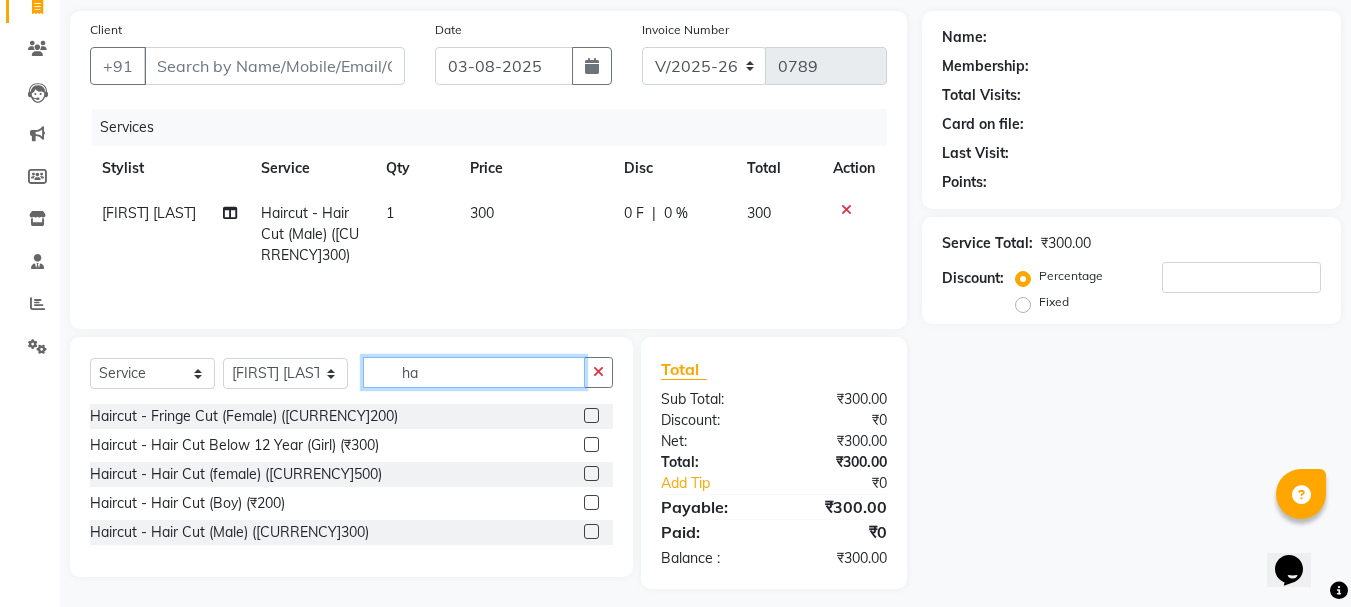type on "h" 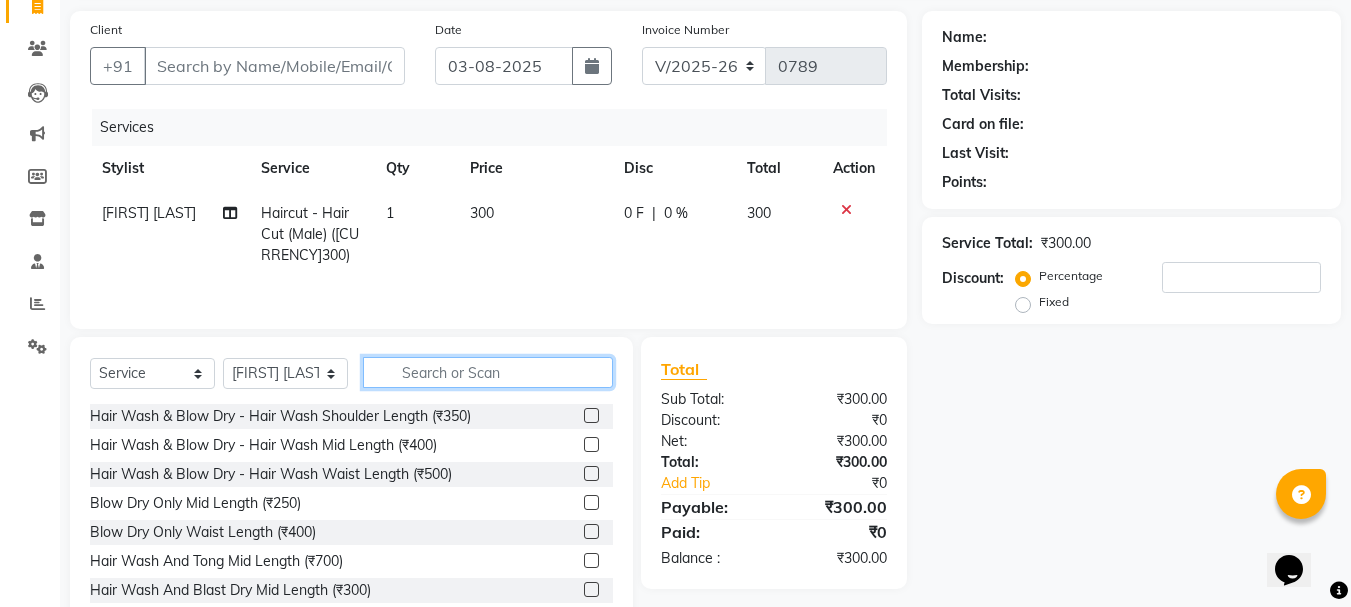 click 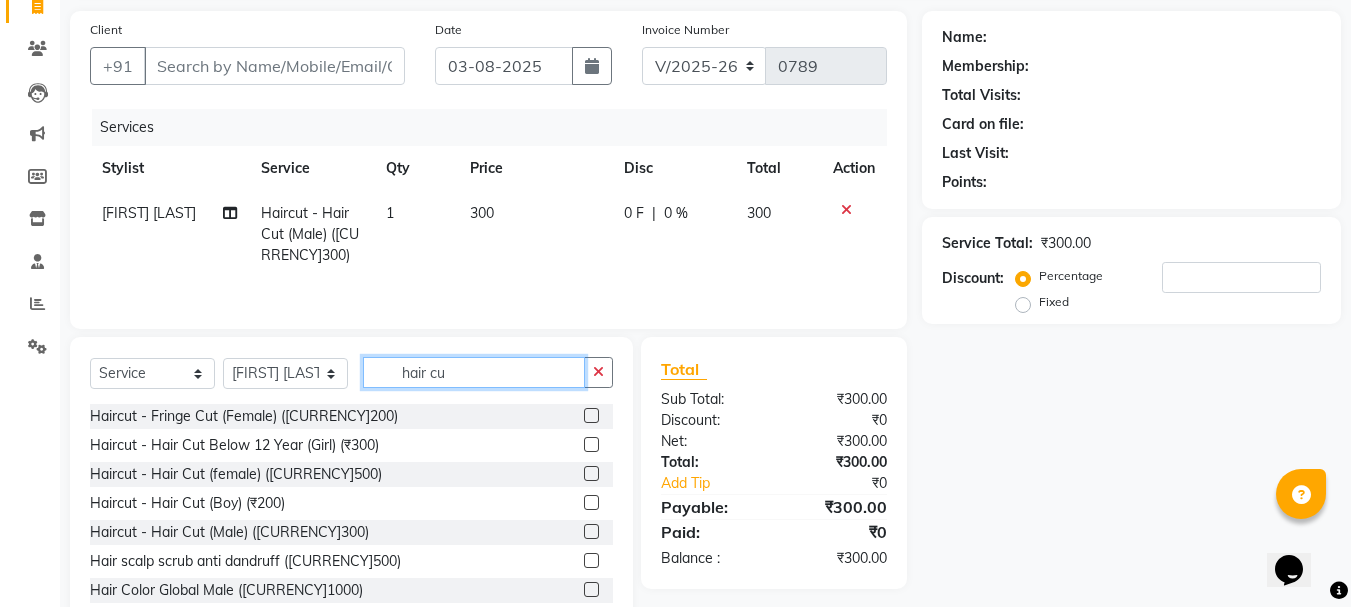 type on "hair cut" 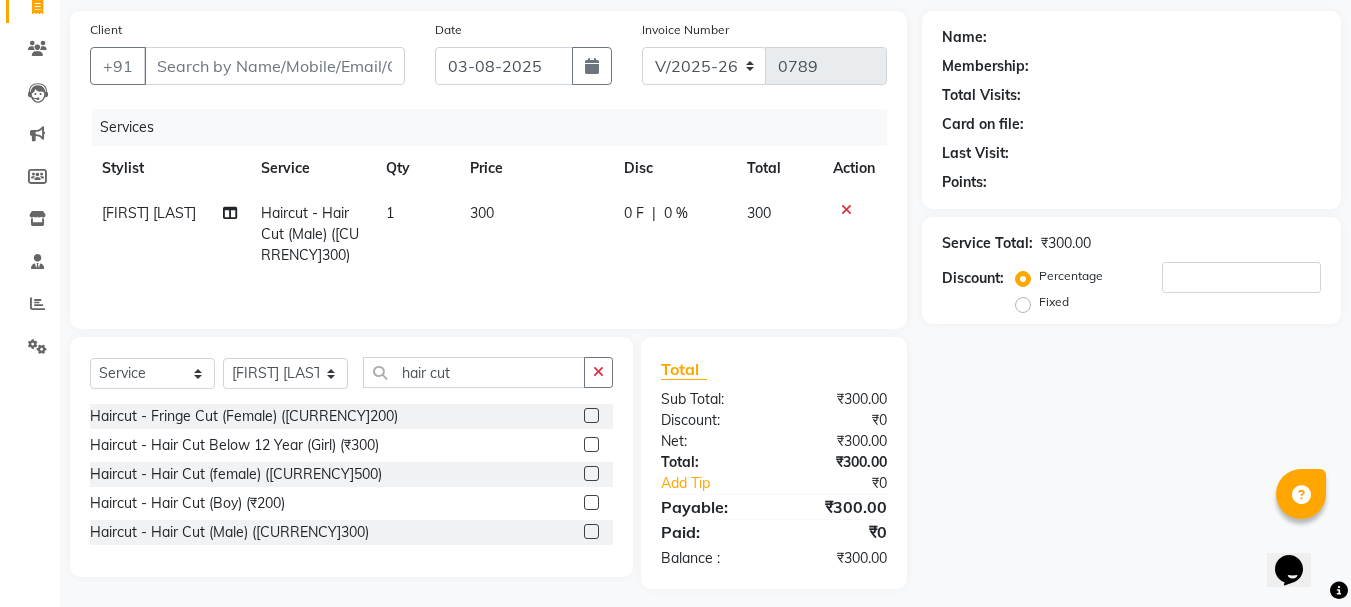 click 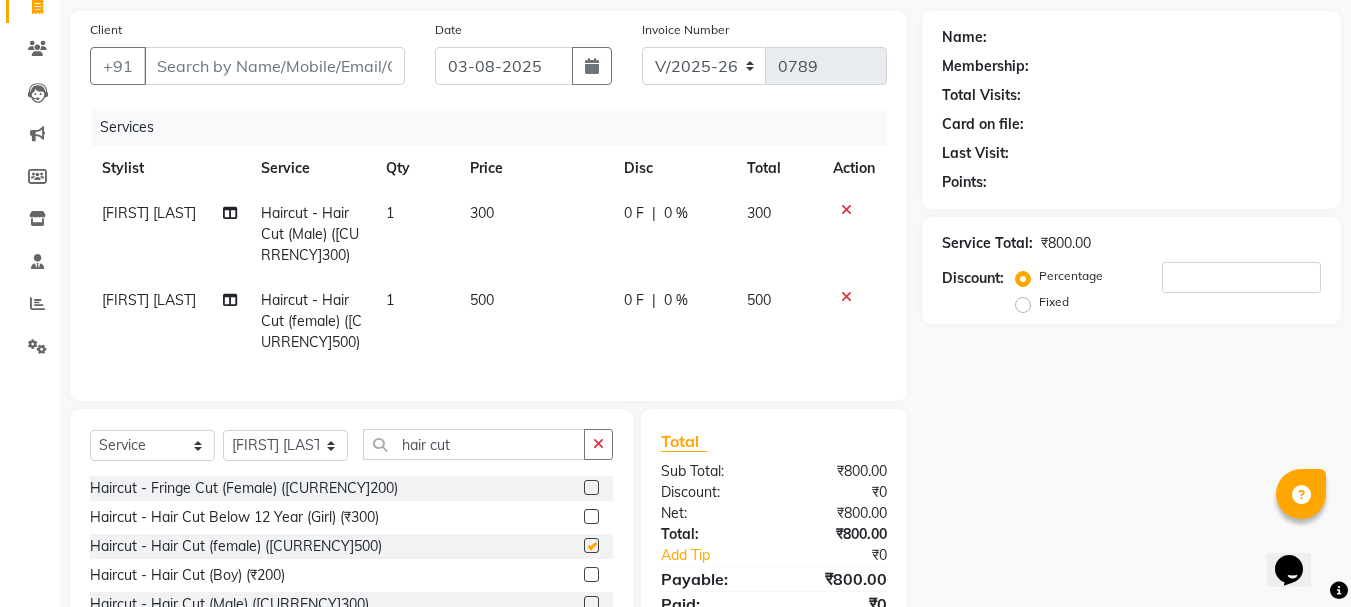 checkbox on "false" 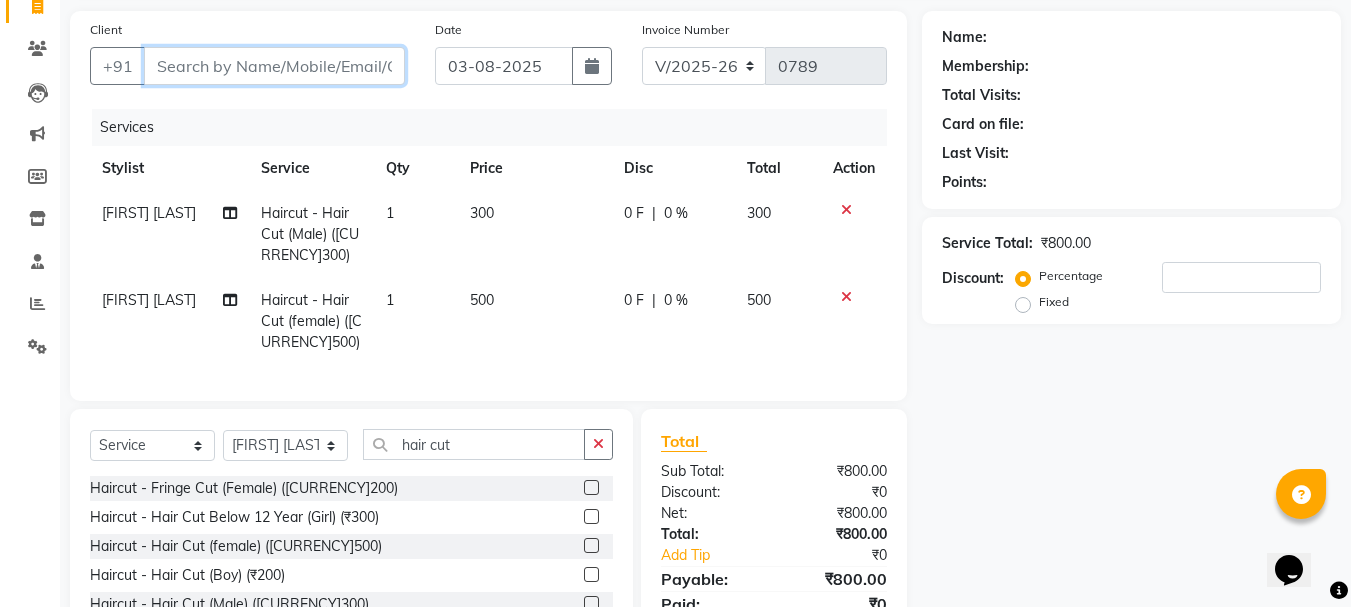 click on "Client" at bounding box center (274, 66) 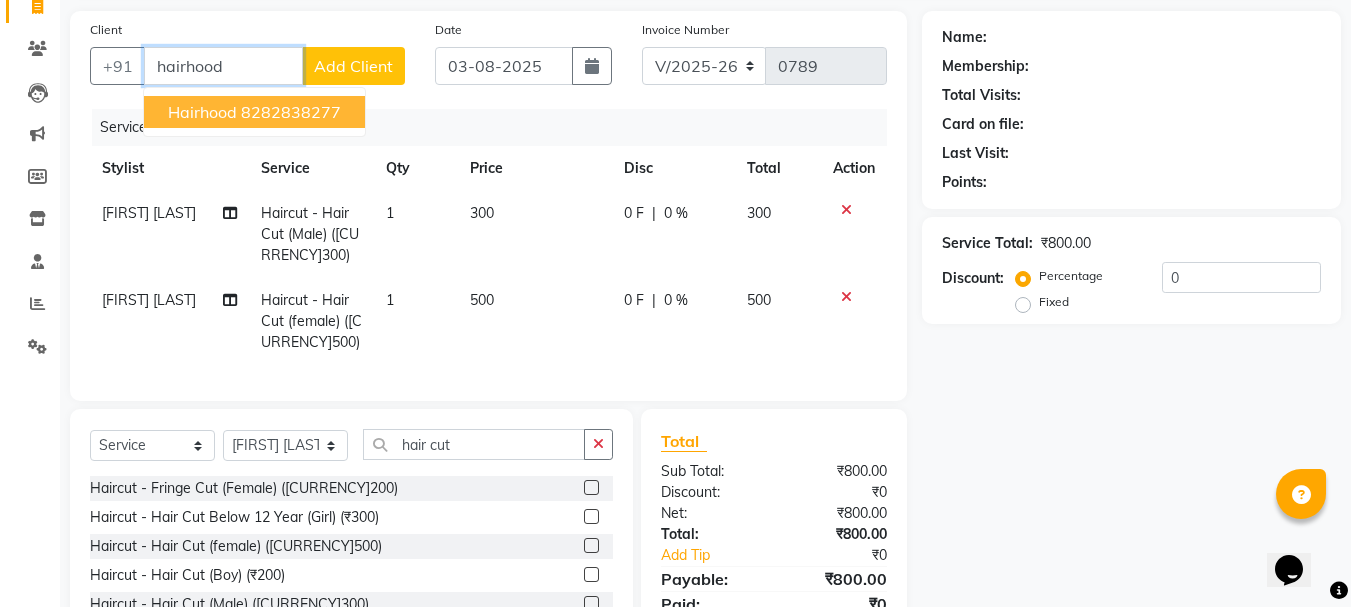 click on "8282838277" at bounding box center [291, 112] 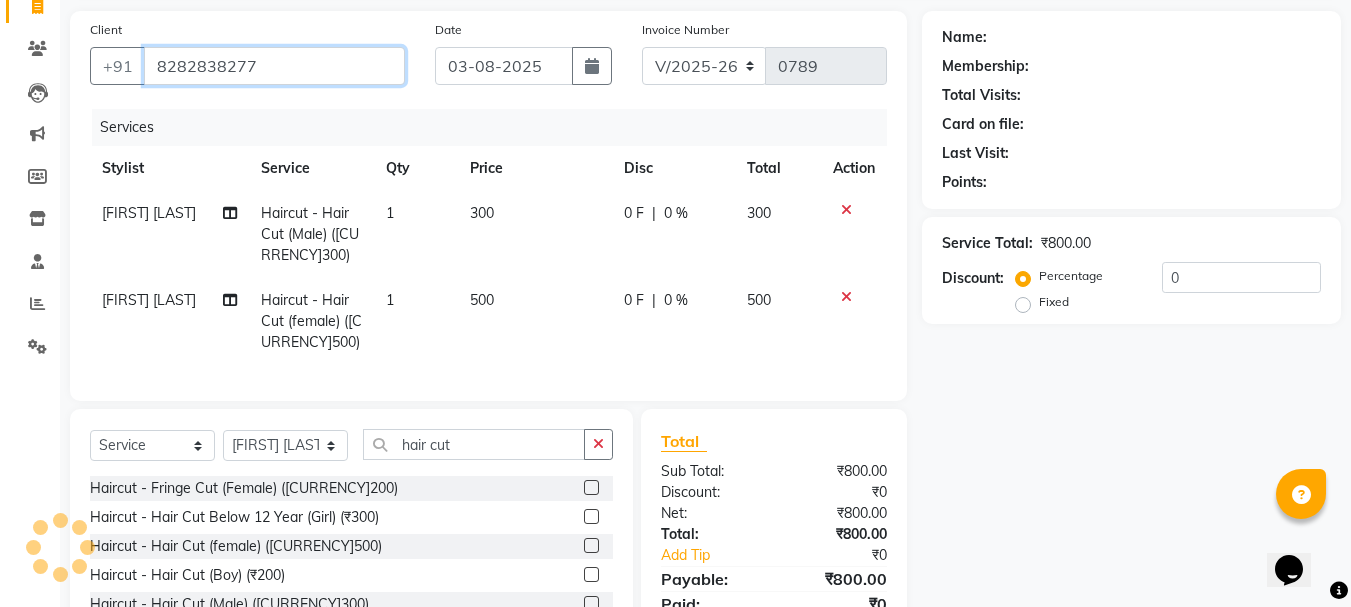 type on "8282838277" 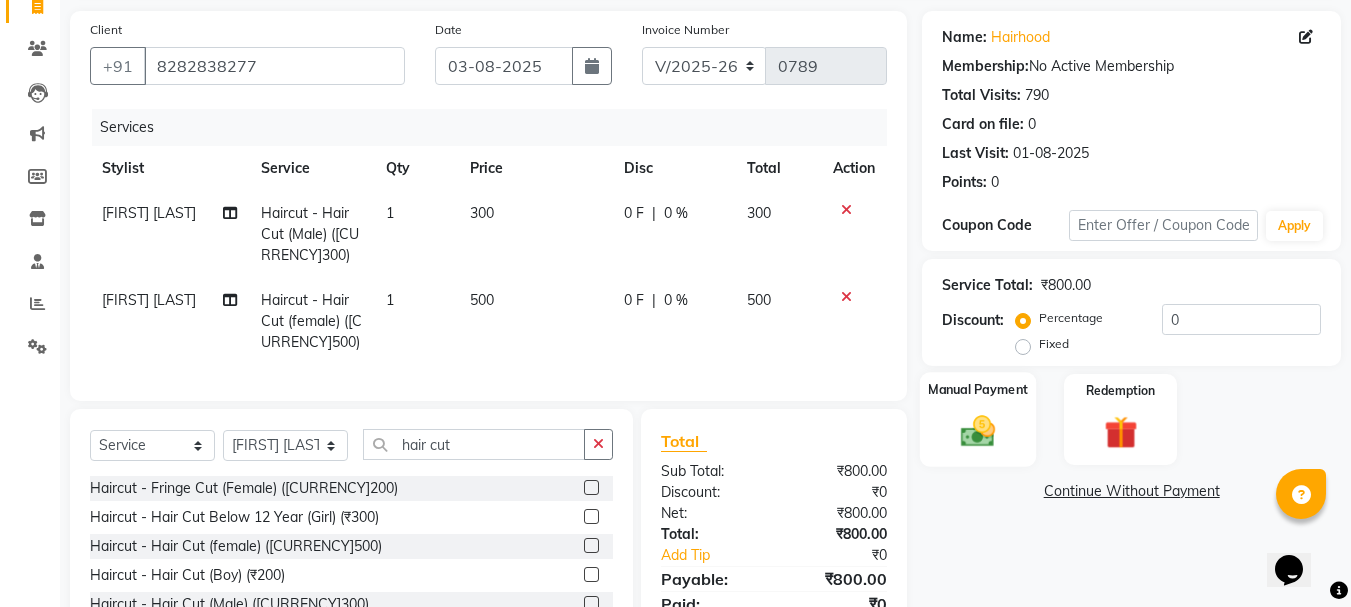 click on "Manual Payment" 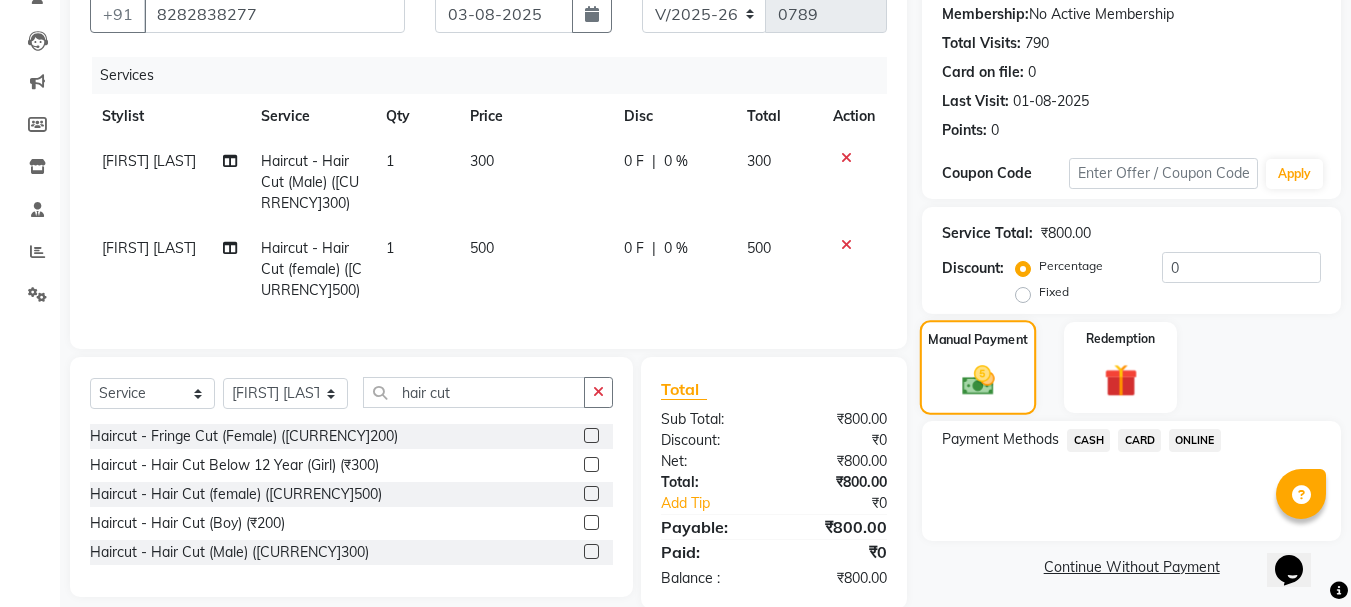 scroll, scrollTop: 238, scrollLeft: 0, axis: vertical 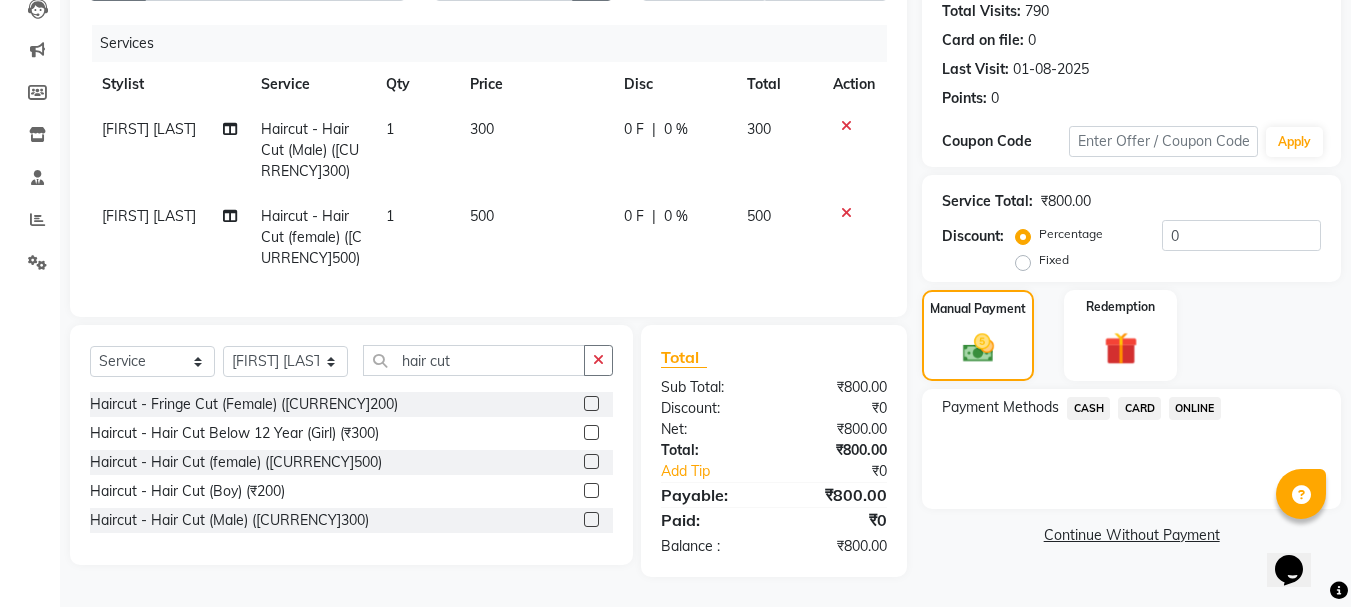click on "ONLINE" 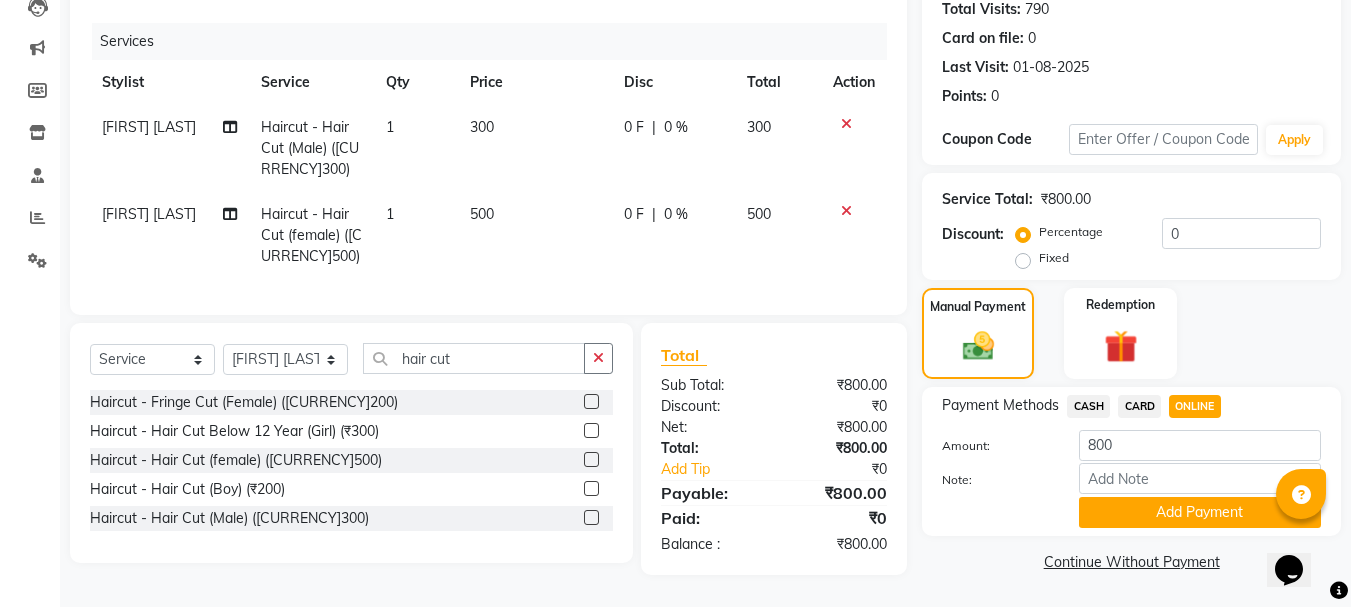 click on "CASH" 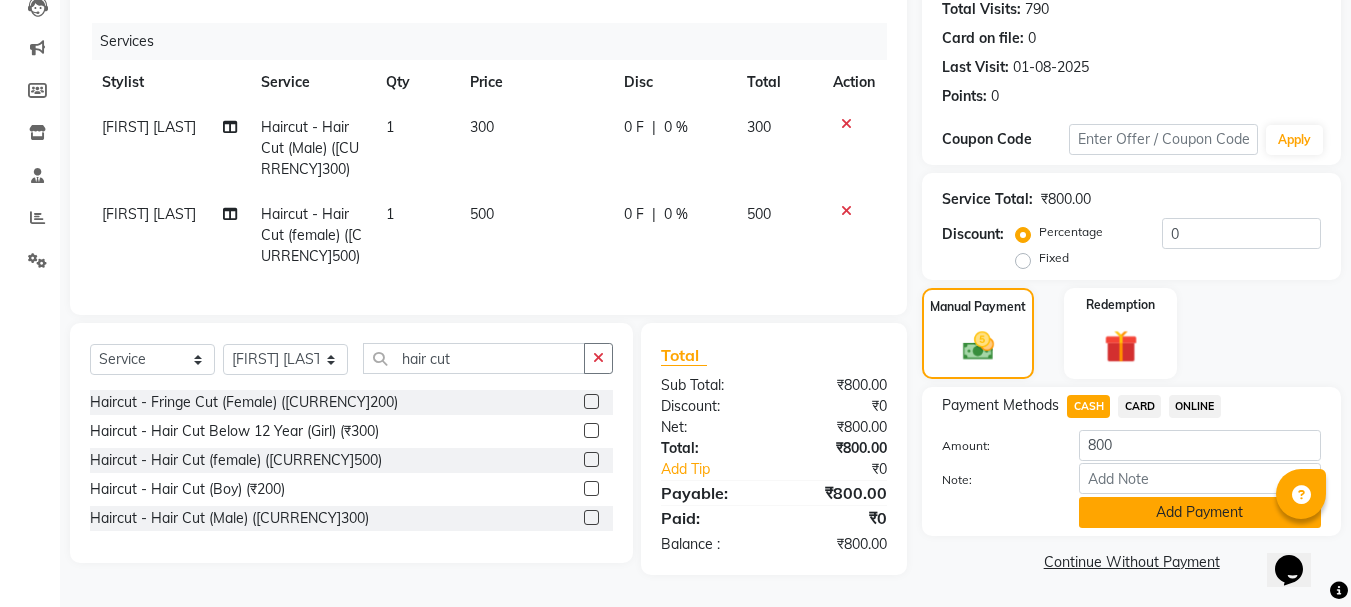 click on "Add Payment" 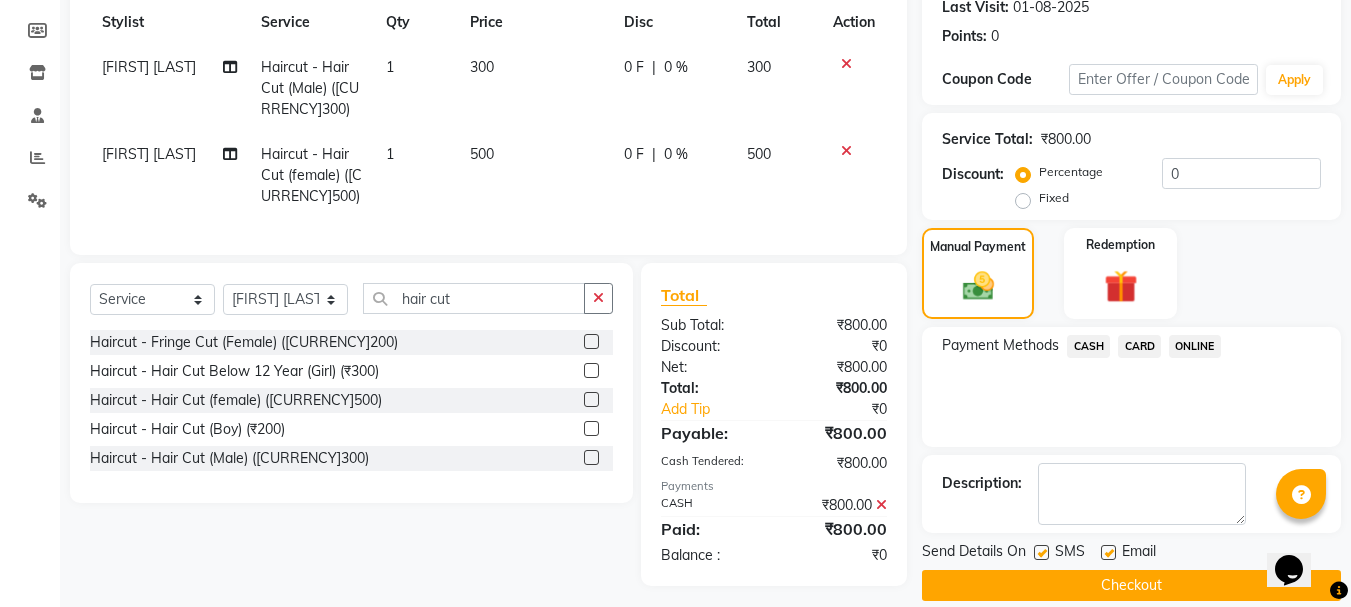 scroll, scrollTop: 309, scrollLeft: 0, axis: vertical 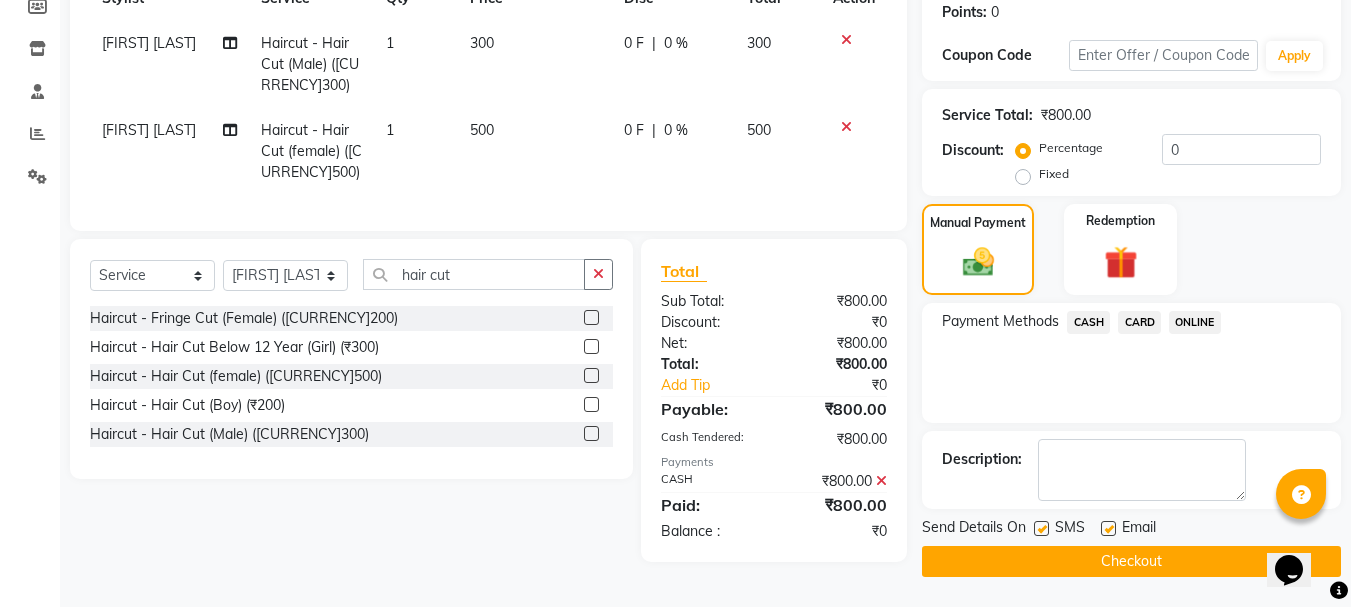 click on "Checkout" 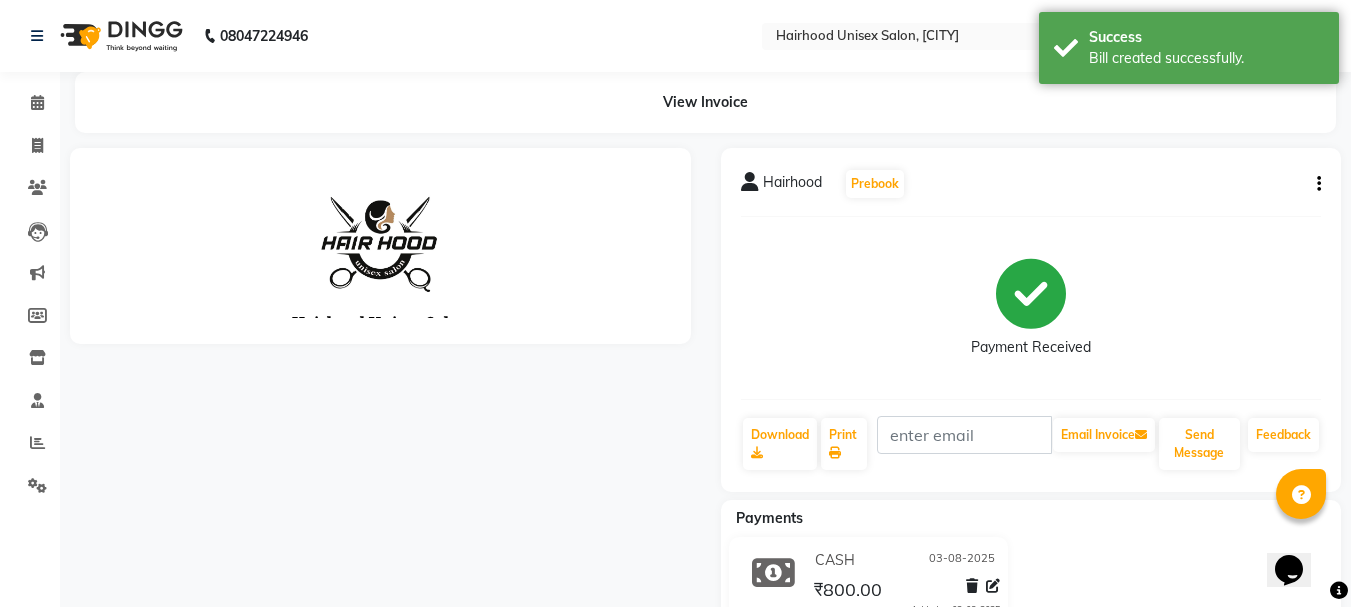 scroll, scrollTop: 0, scrollLeft: 0, axis: both 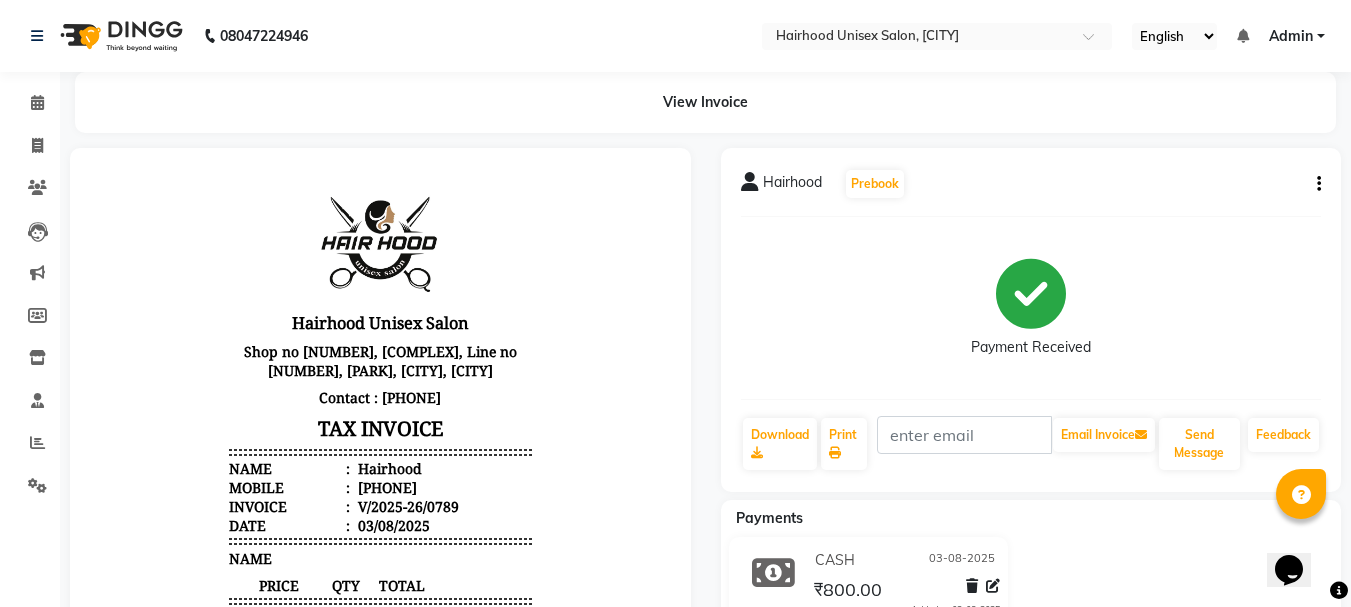 click on "CASH [DATE] [PRICE] Added on [DATE]" 